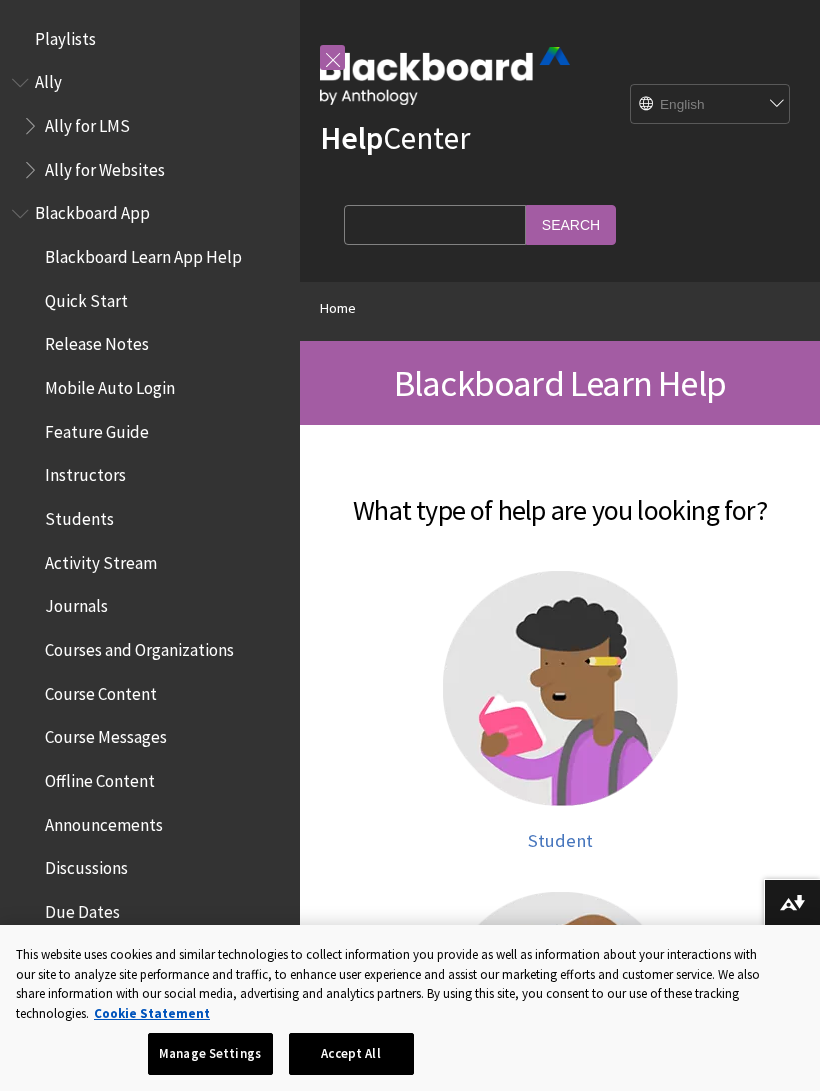 scroll, scrollTop: 0, scrollLeft: 0, axis: both 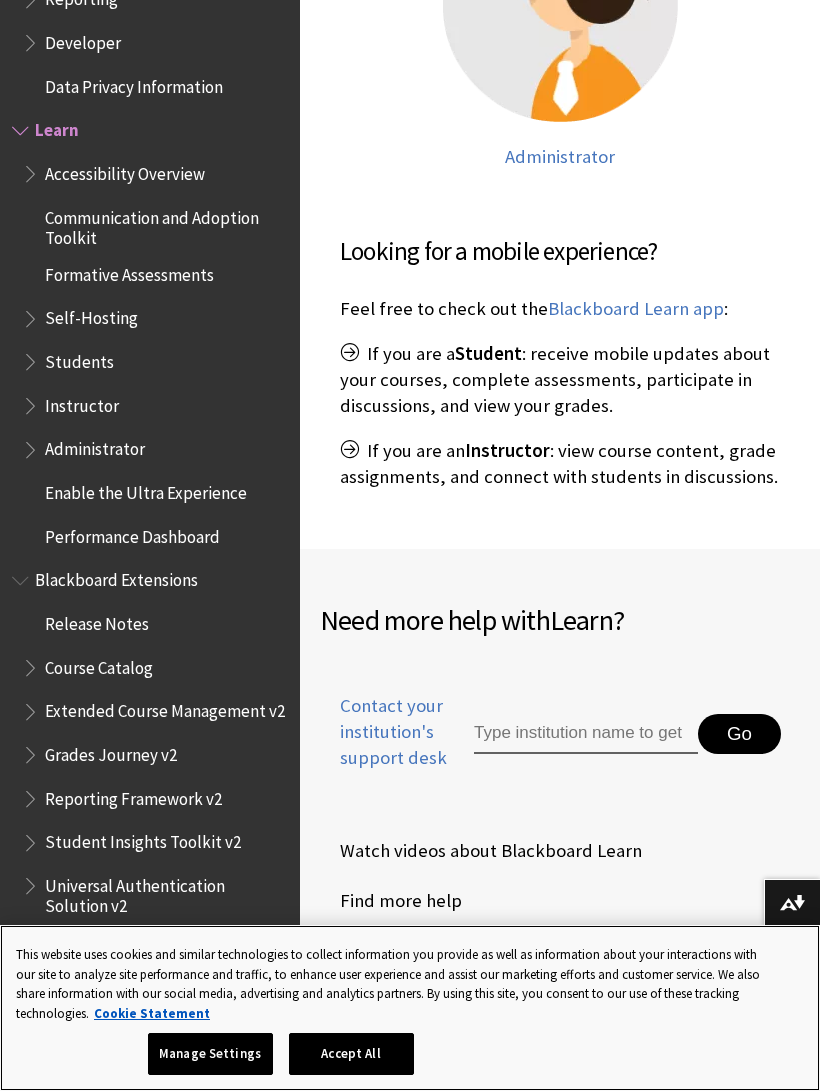 click on "Accept All" at bounding box center [351, 1054] 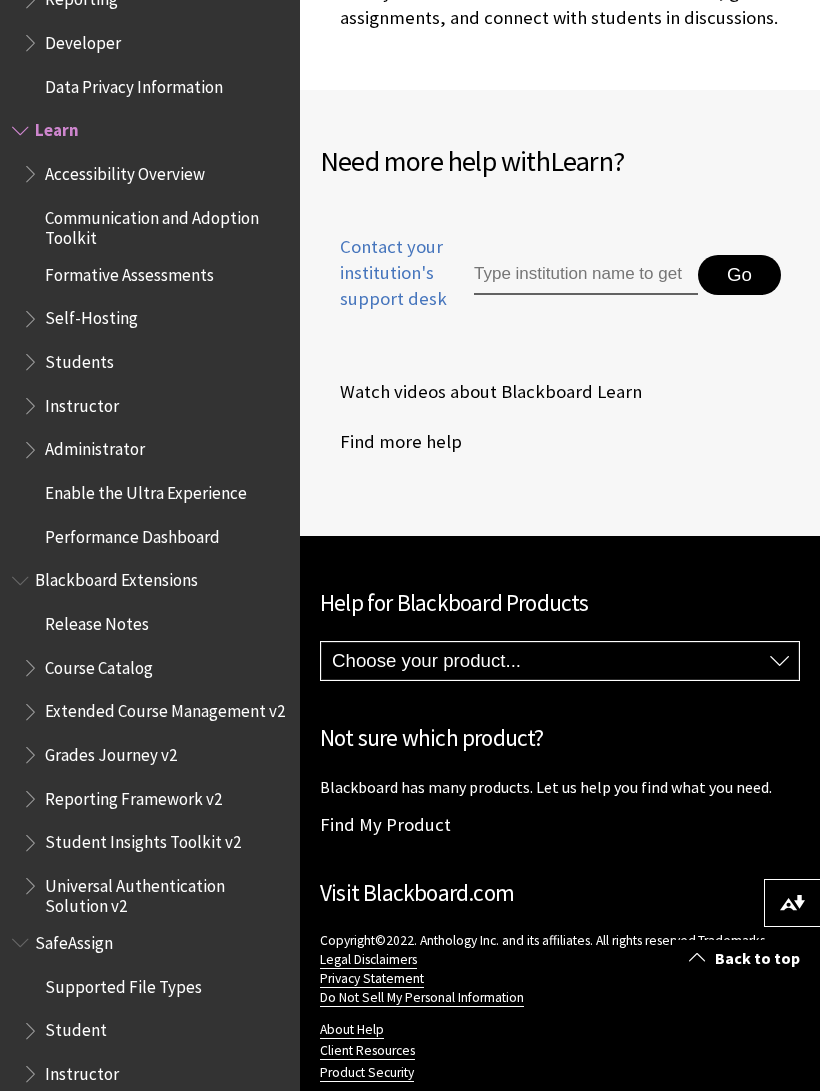 scroll, scrollTop: 1837, scrollLeft: 0, axis: vertical 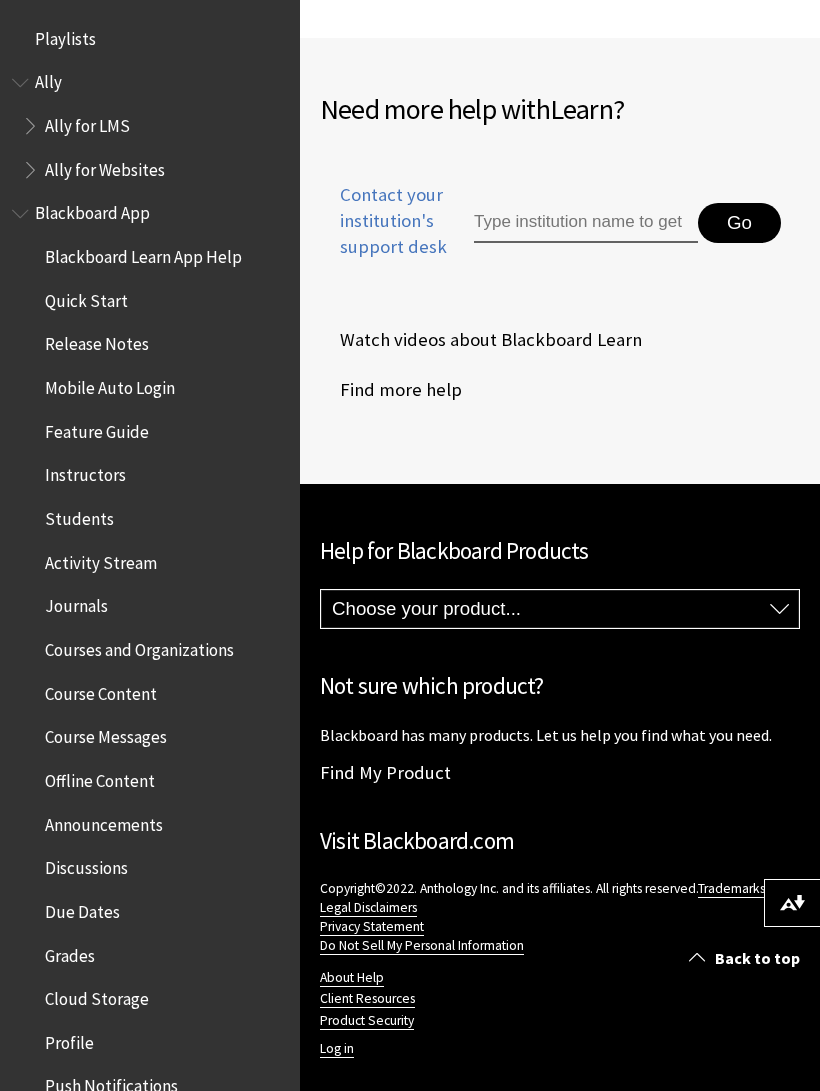 click on "Visit Blackboard.com
Copyright©2022. Anthology Inc. and its affiliates. All rights reserved.  Trademarks
Legal Disclaimers
Privacy Statement
Do Not Sell My Personal Information
About Help
Client Resources
Product Security
User account menu
Log in
Help for Blackboard Products
Ally
Blackboard App
Blackboard Data
Learn" at bounding box center [560, 793] 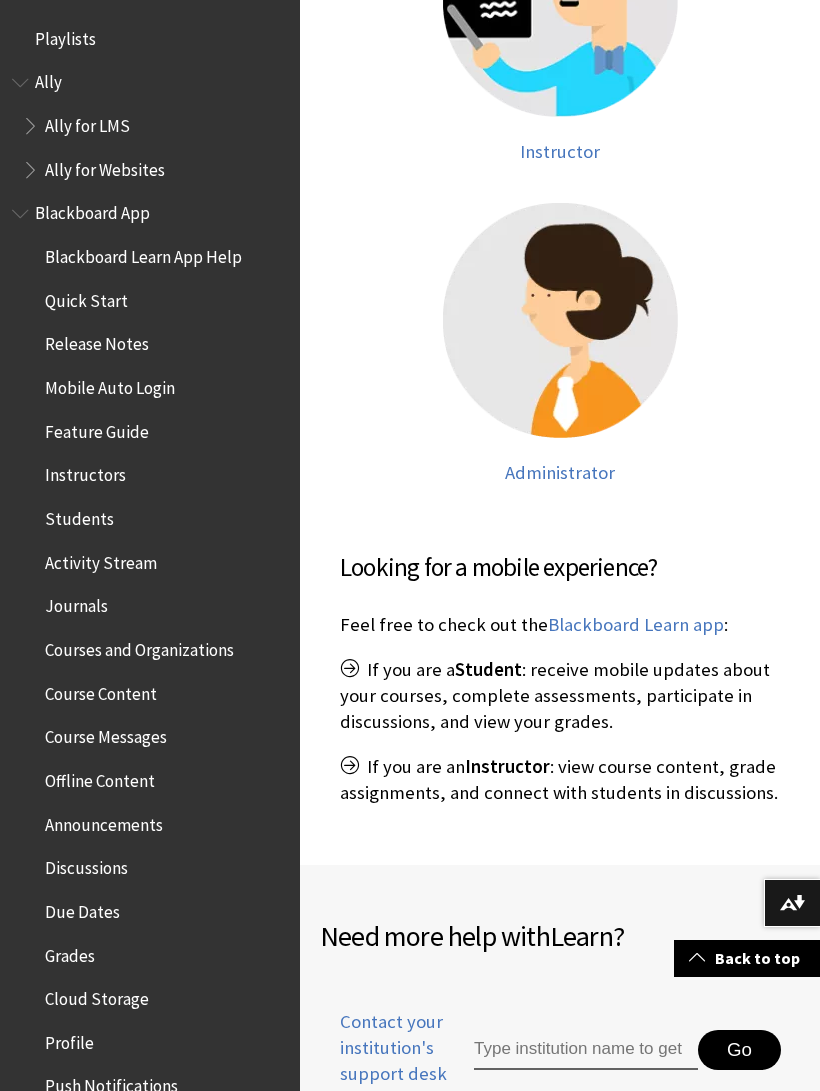 scroll, scrollTop: 1009, scrollLeft: 0, axis: vertical 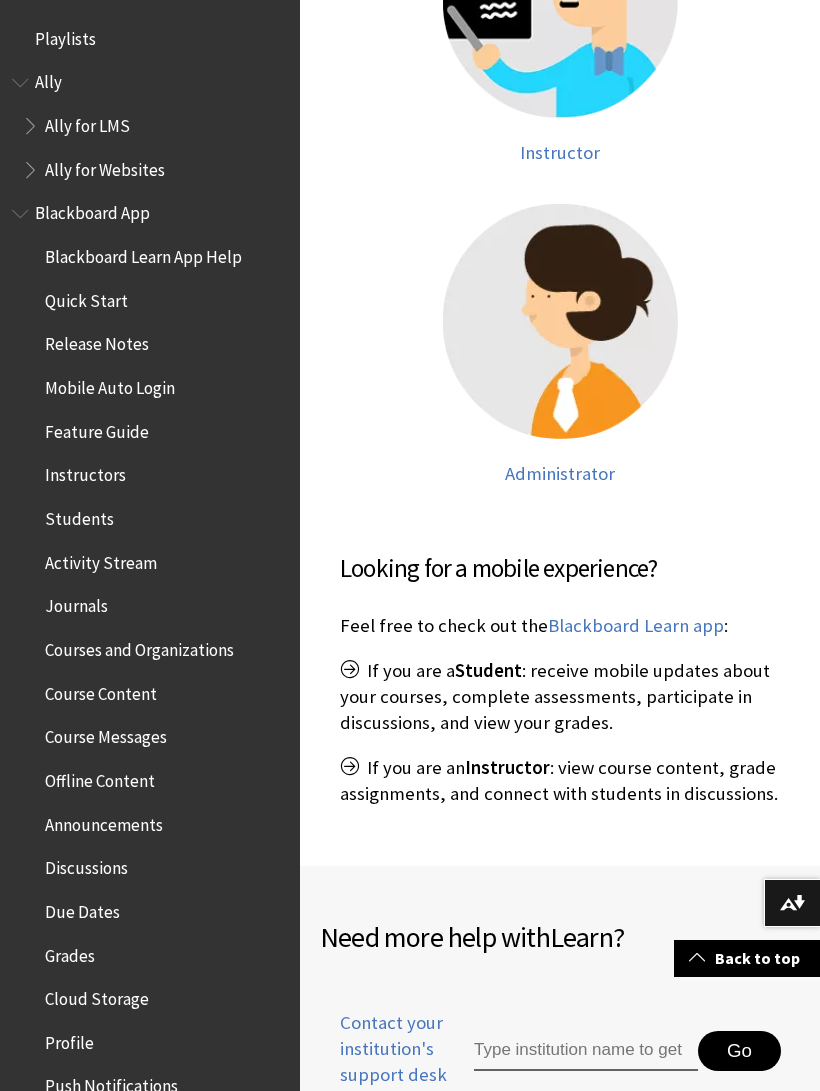 click on "Back to top" at bounding box center (747, 958) 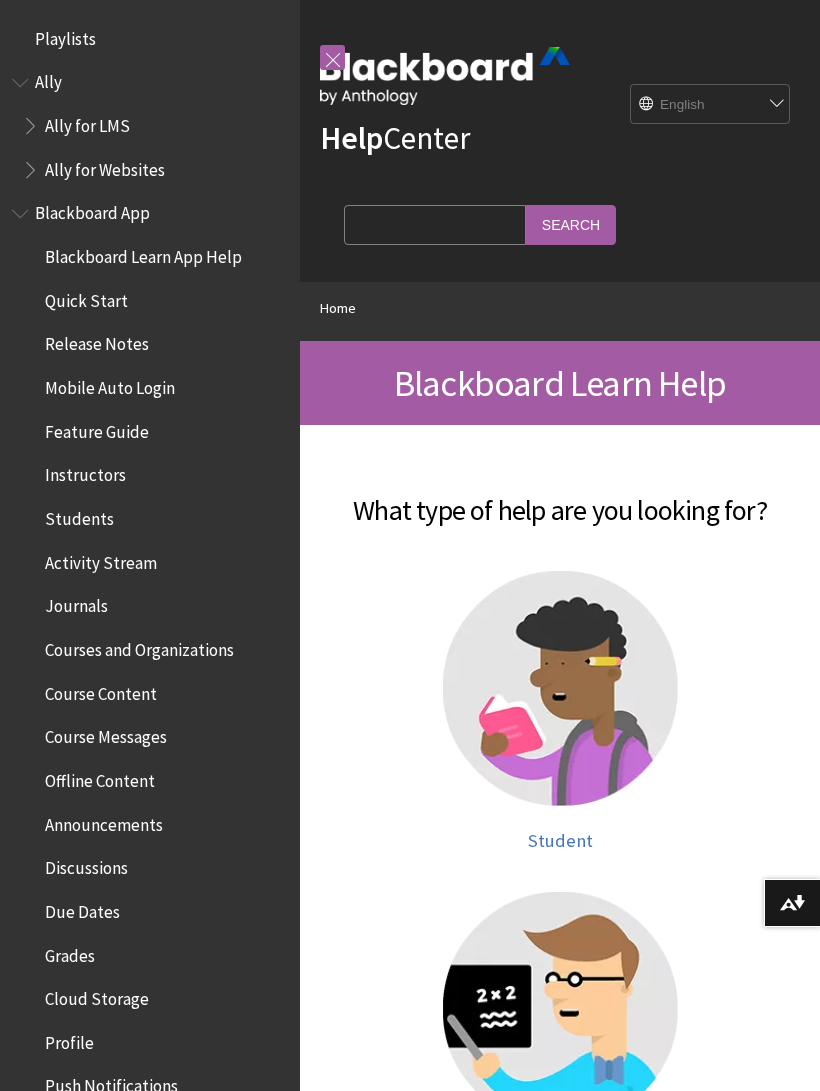 click at bounding box center (560, 701) 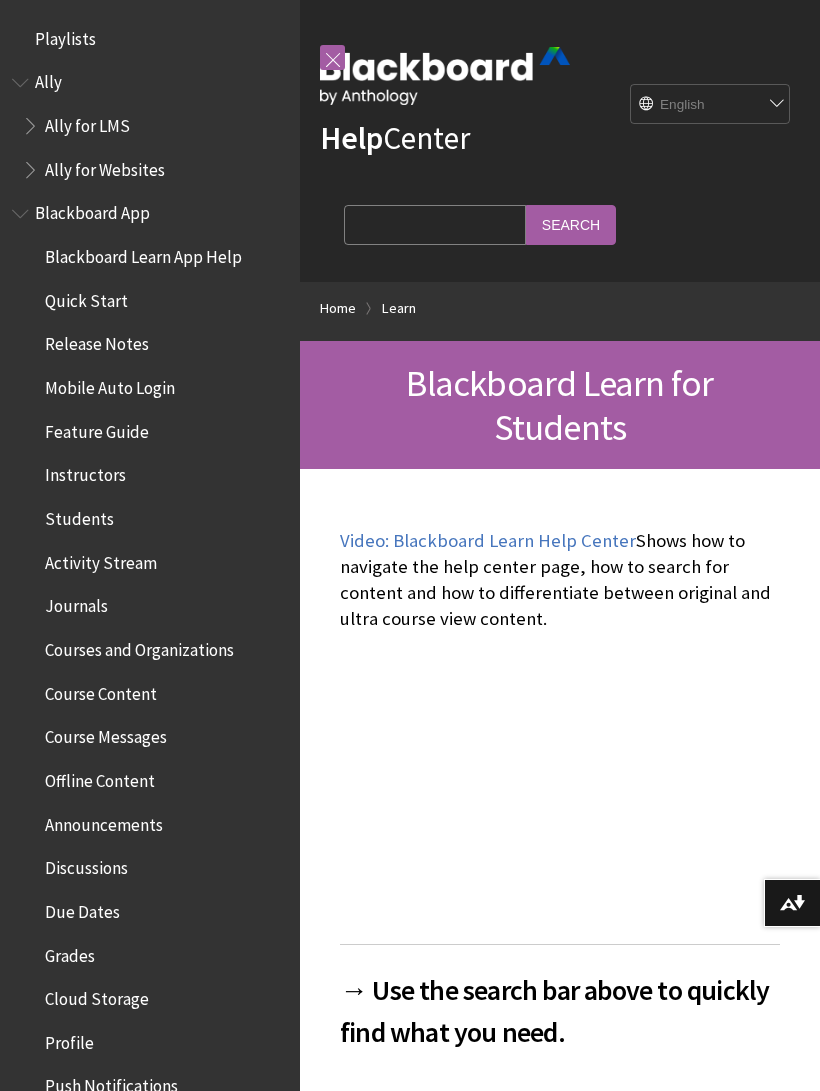 scroll, scrollTop: 0, scrollLeft: 0, axis: both 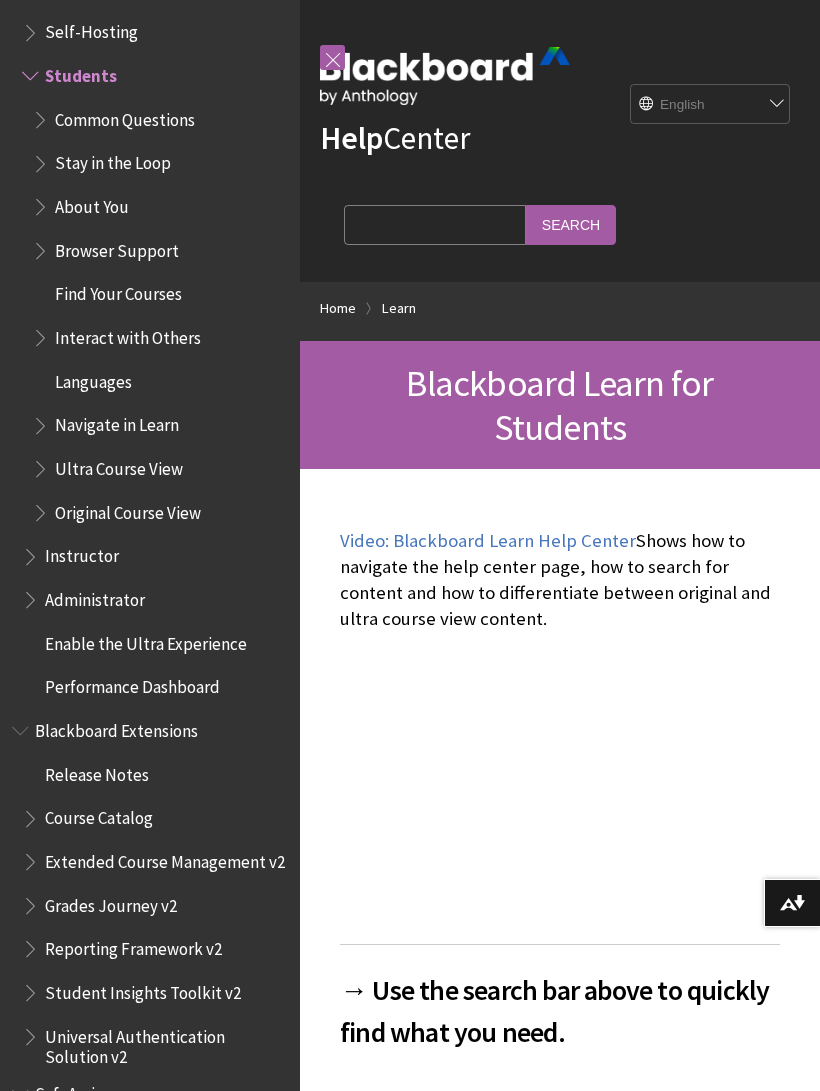 click at bounding box center (332, 57) 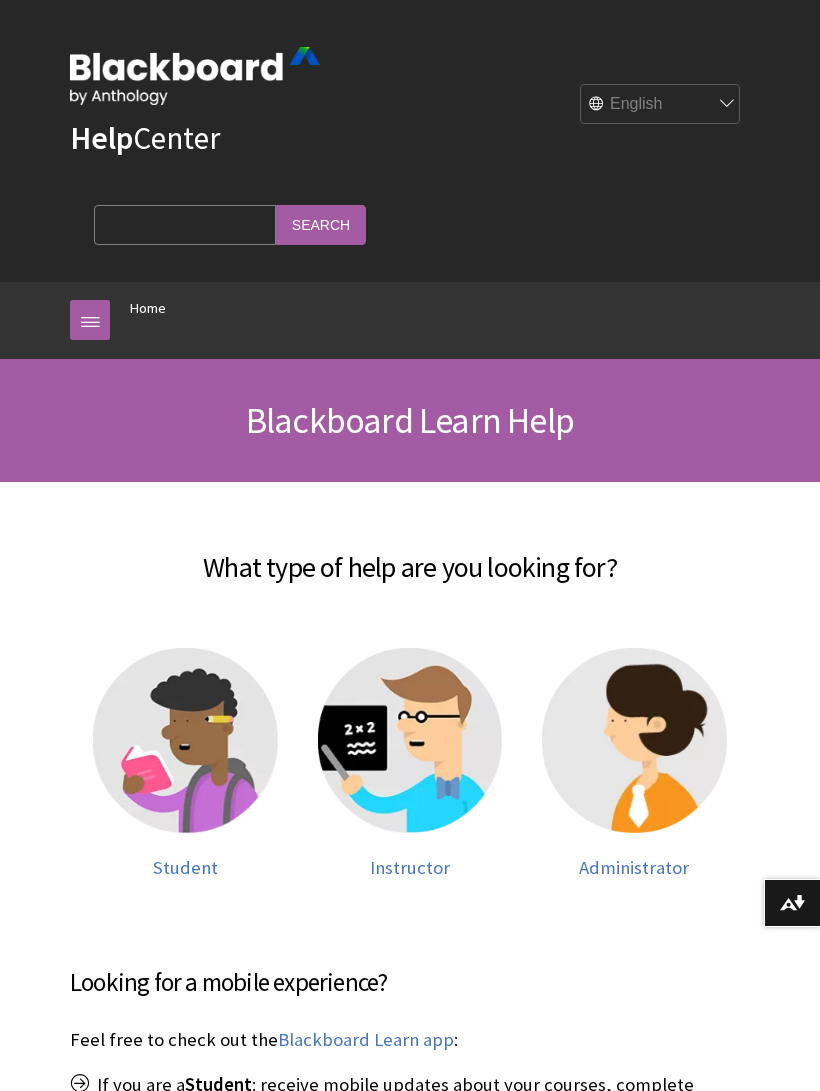 scroll, scrollTop: 0, scrollLeft: 0, axis: both 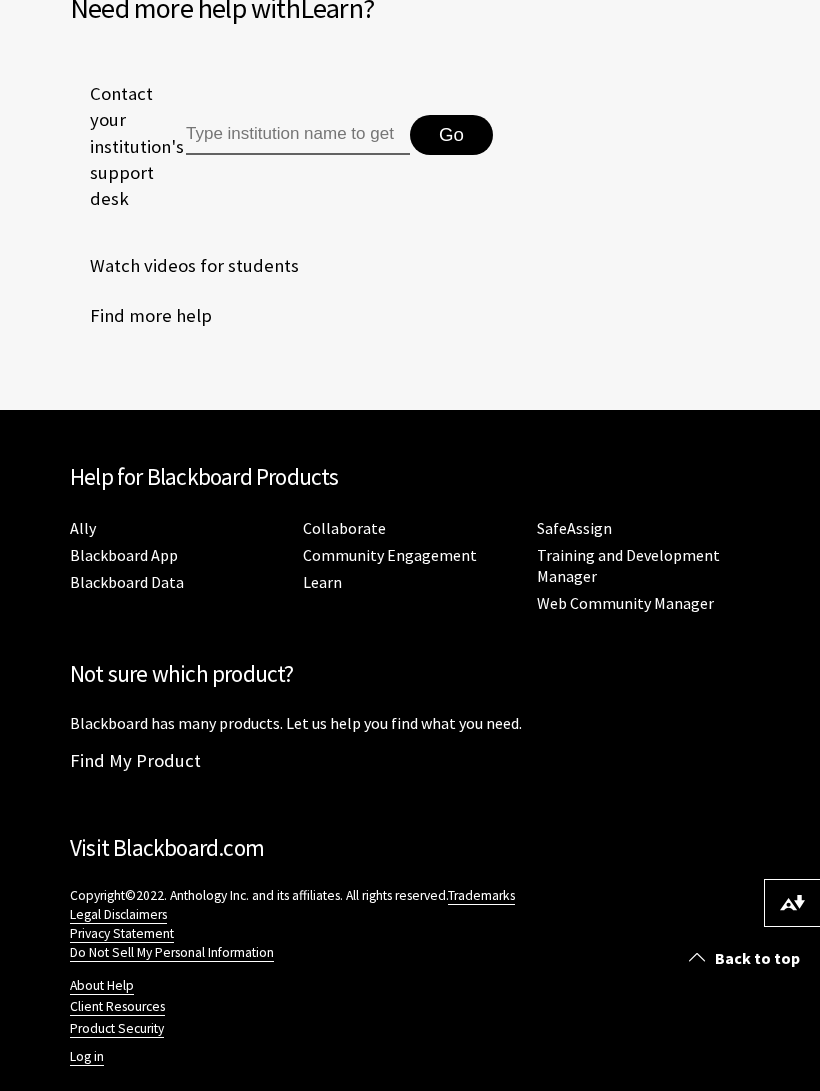 click on "Blackboard has many products. Let us help you find what you need." at bounding box center [410, 723] 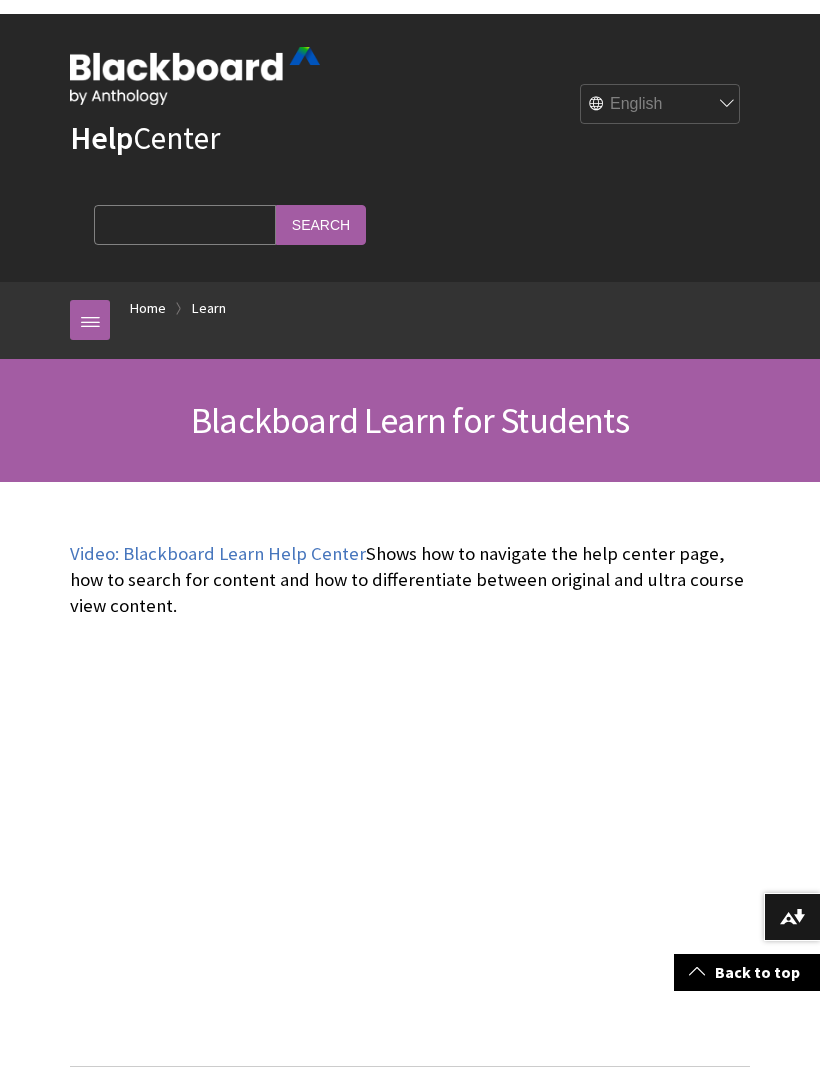 scroll, scrollTop: 0, scrollLeft: 0, axis: both 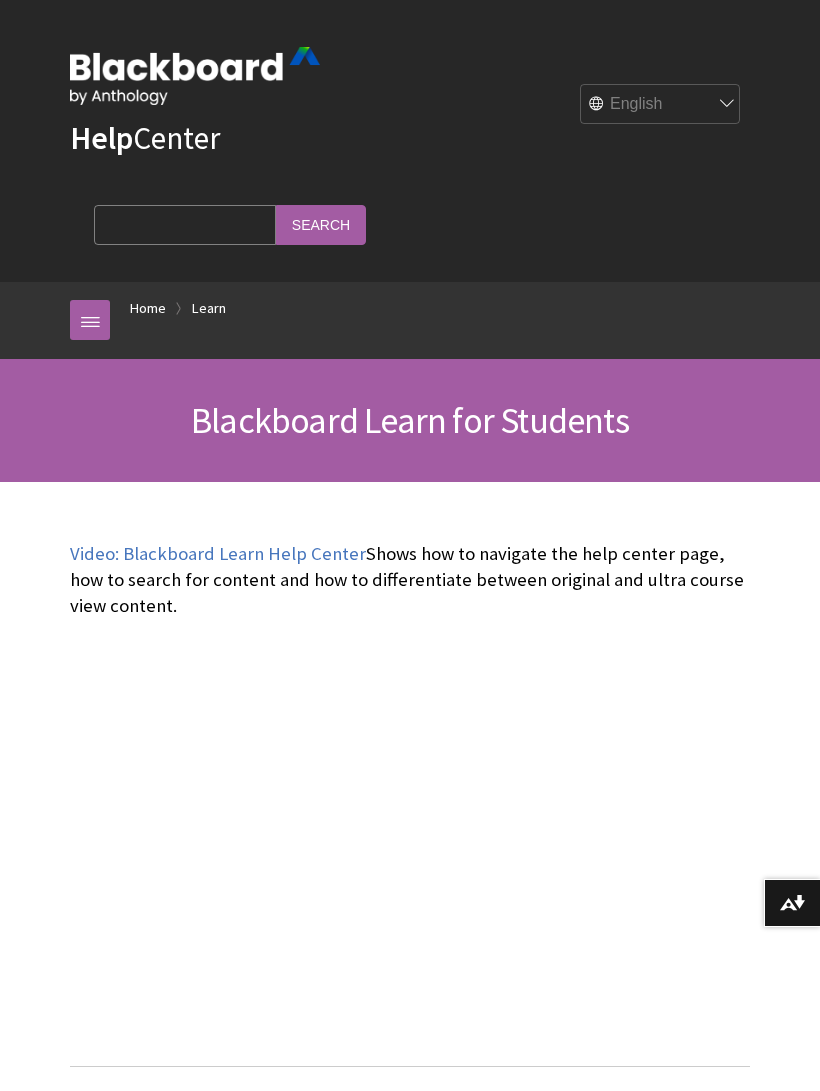 click at bounding box center (90, 320) 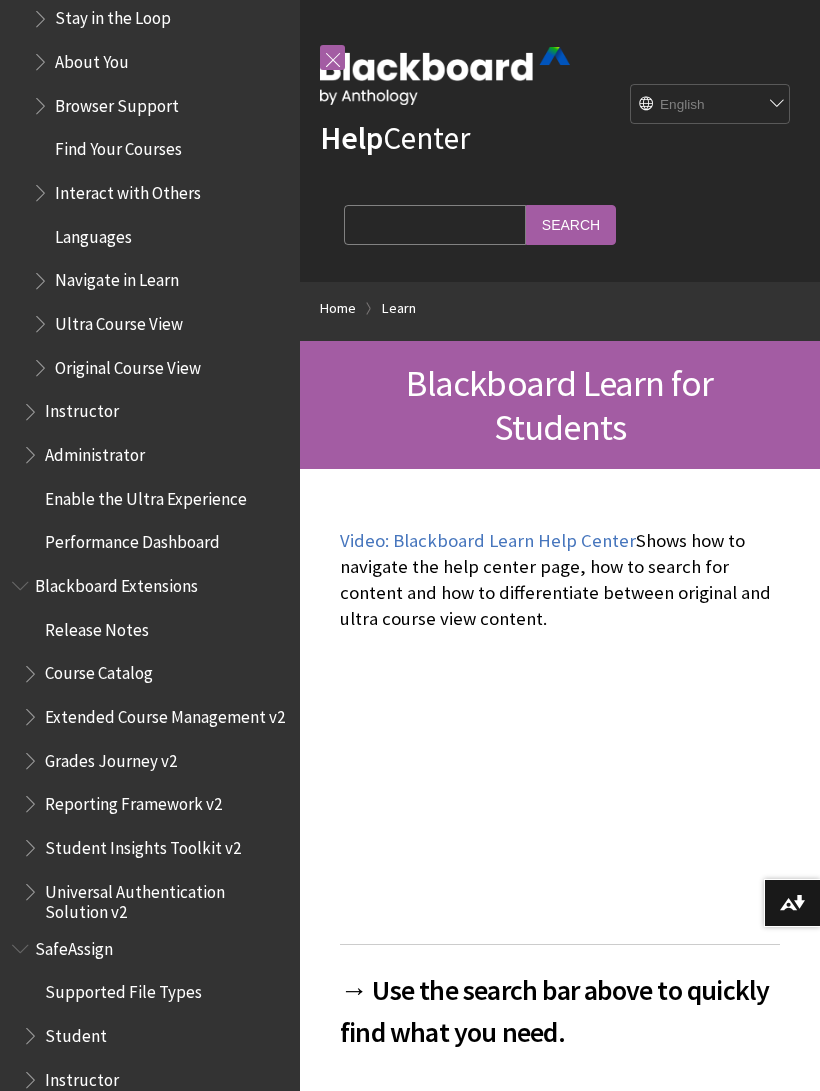 scroll, scrollTop: 2041, scrollLeft: 0, axis: vertical 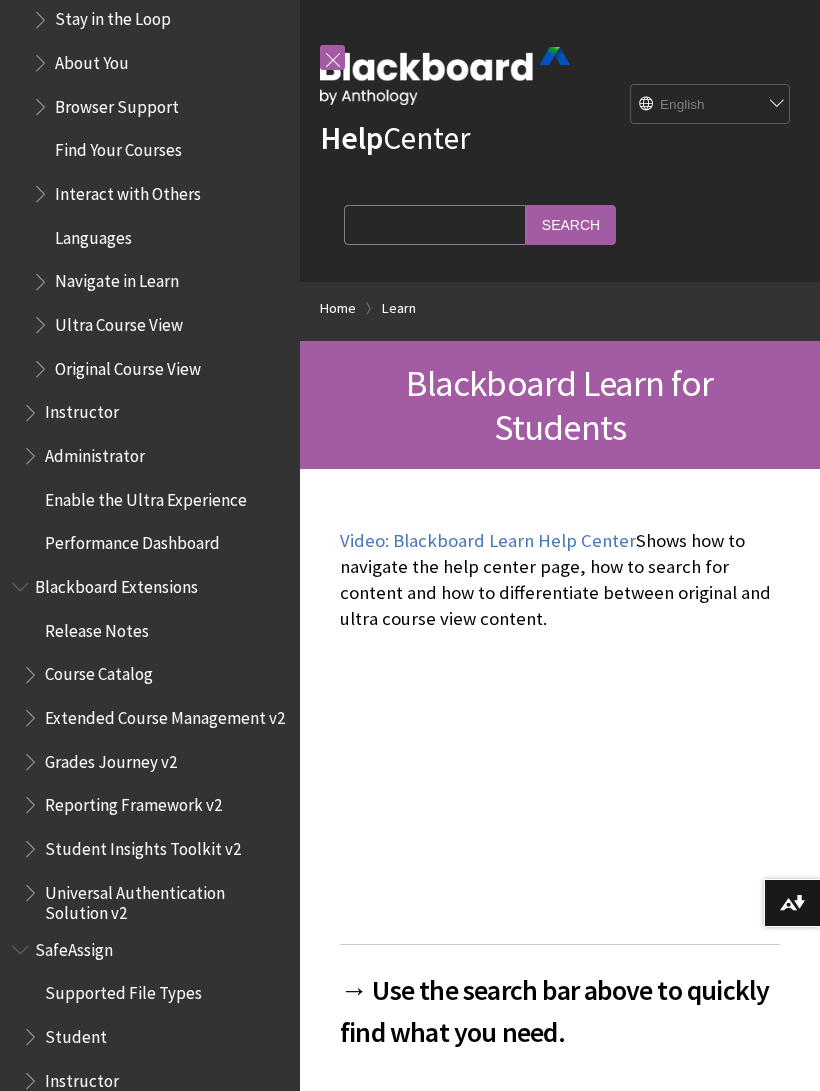 click on "Student" at bounding box center (155, 1037) 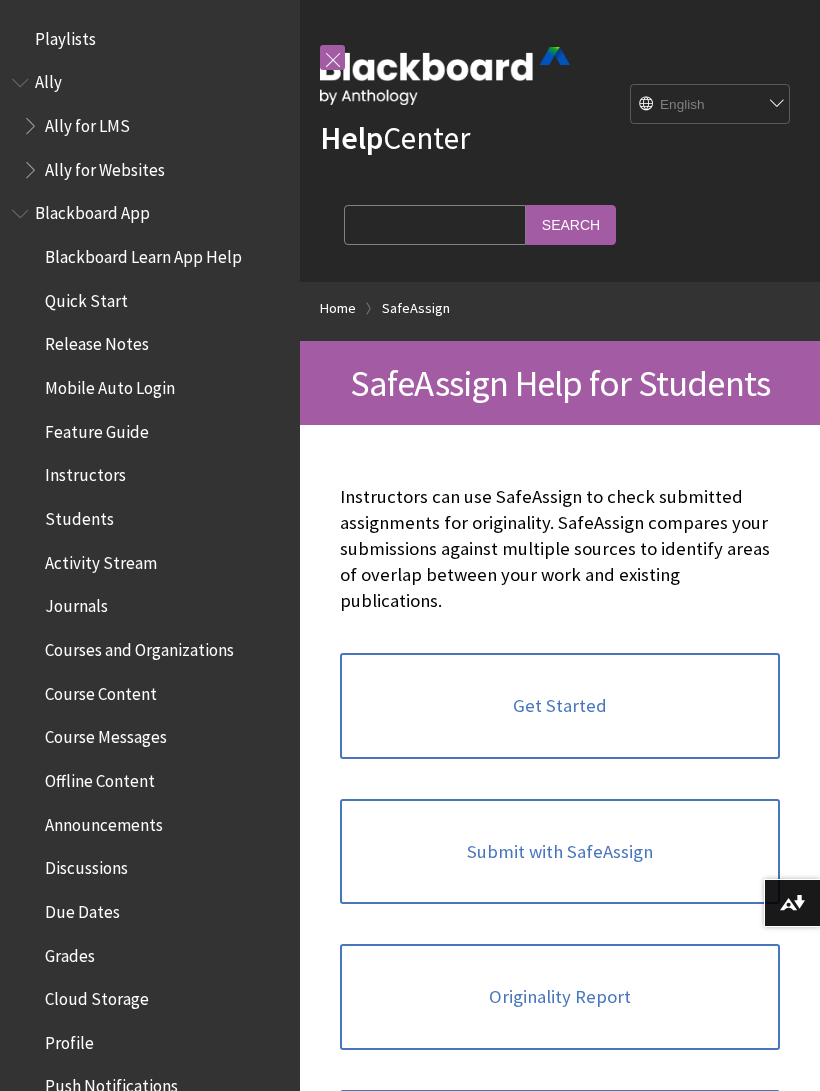 scroll, scrollTop: 0, scrollLeft: 0, axis: both 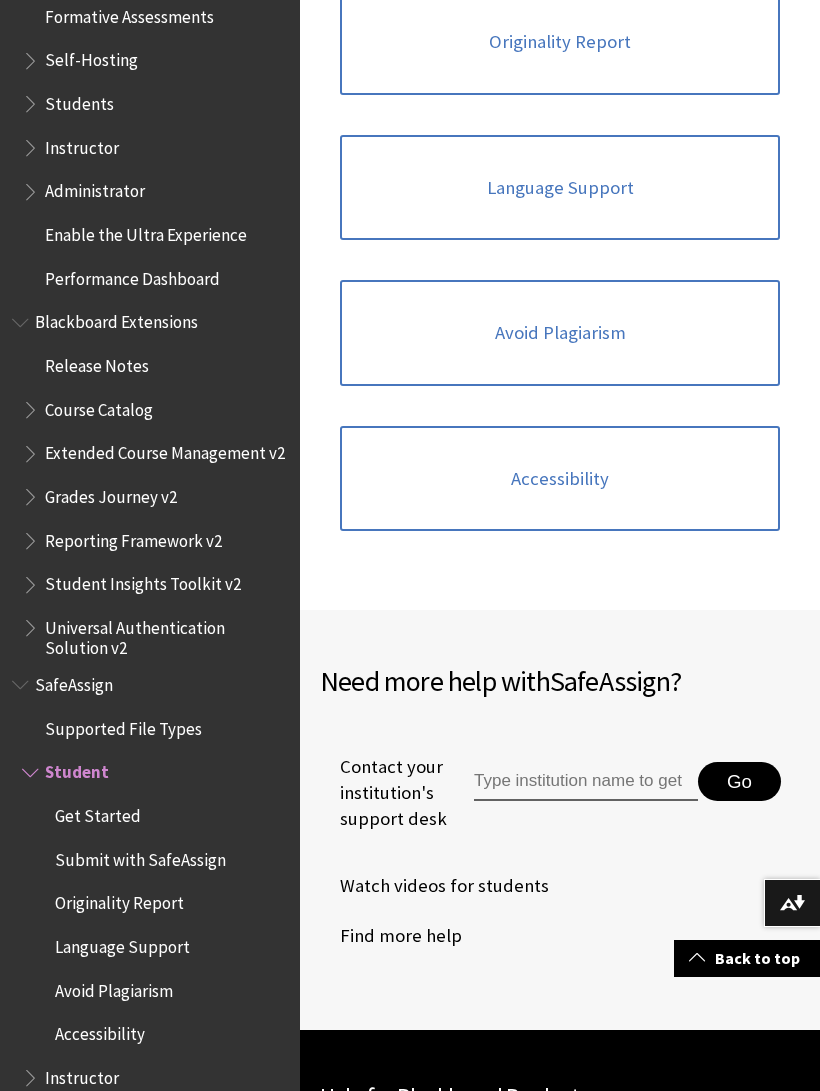 click on "Accessibility" at bounding box center (560, 479) 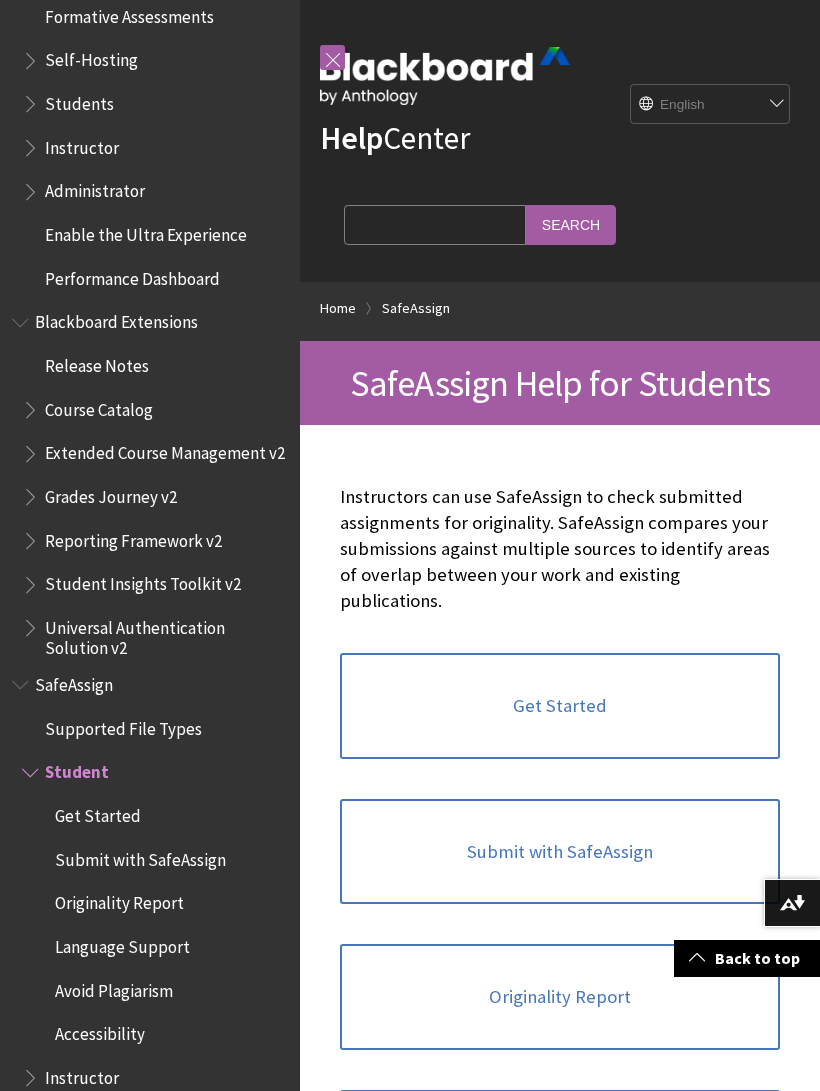 scroll, scrollTop: 955, scrollLeft: 0, axis: vertical 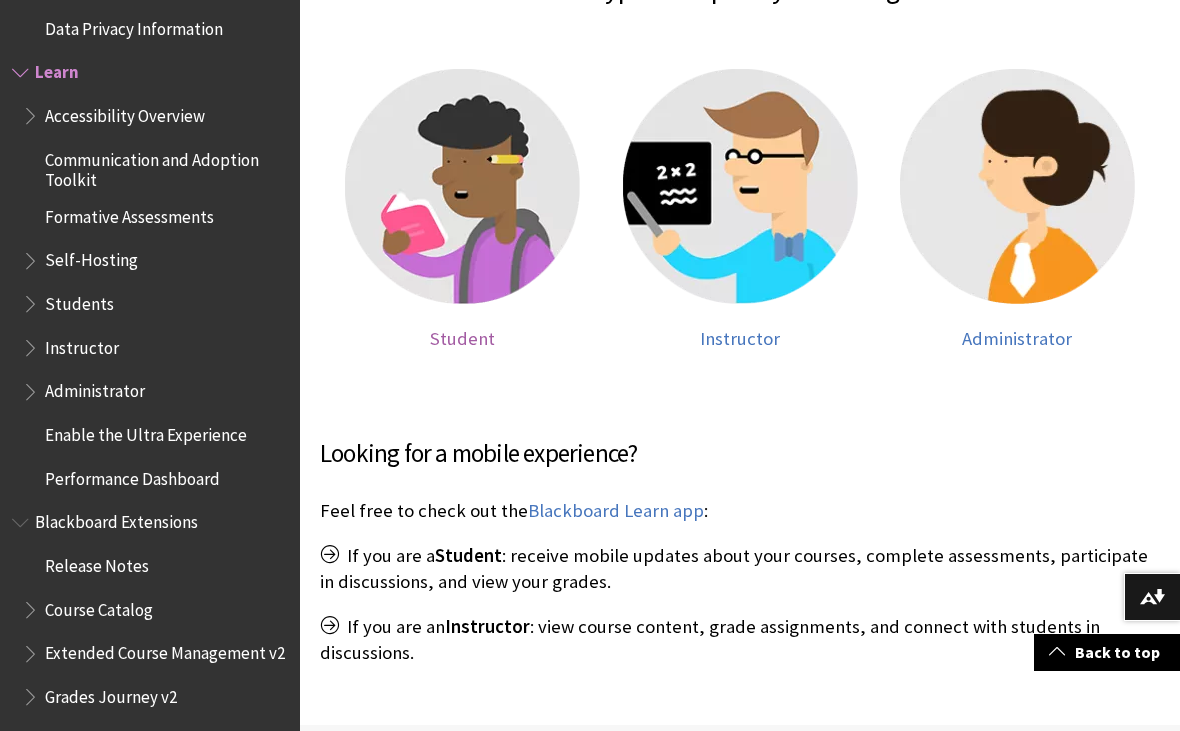 click at bounding box center [462, 186] 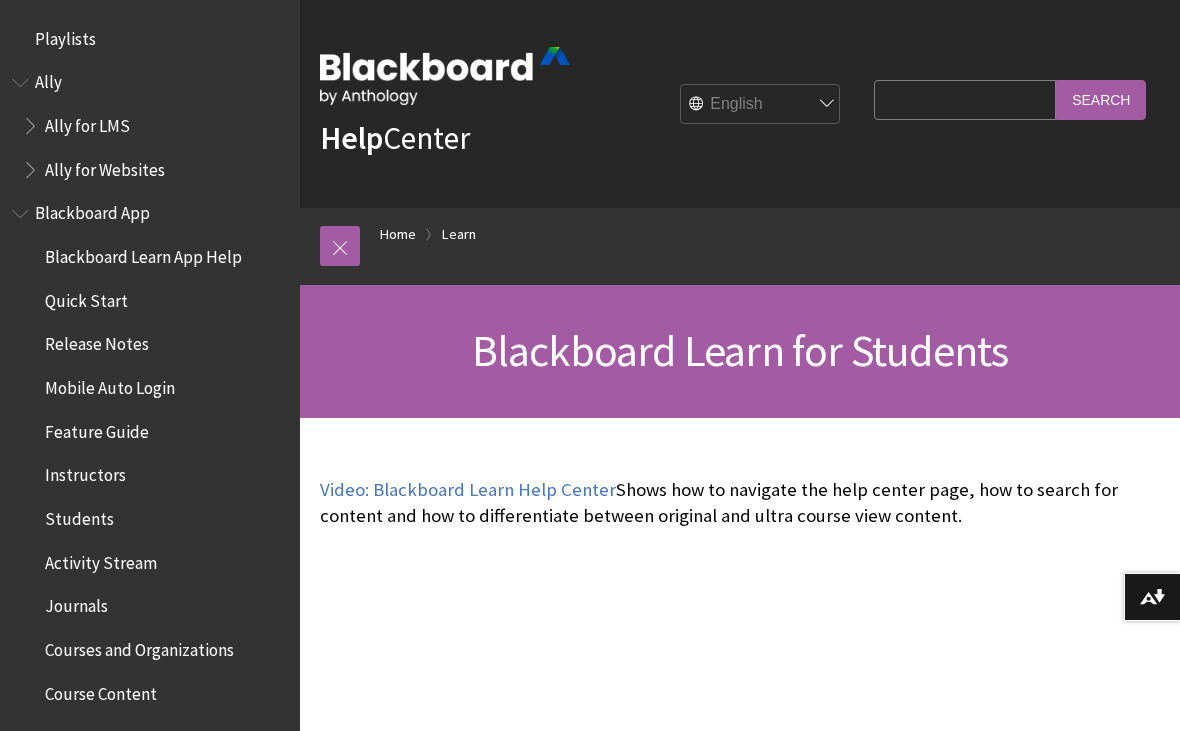 scroll, scrollTop: 0, scrollLeft: 0, axis: both 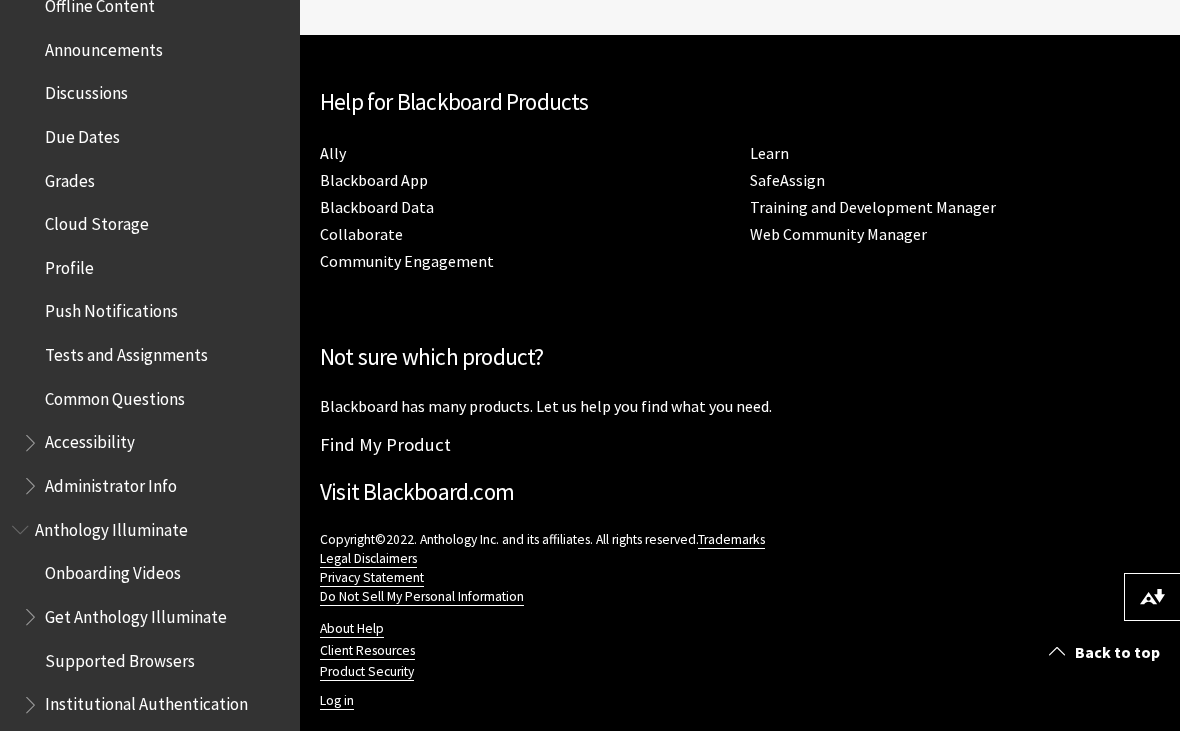 click on "Tests and Assignments" at bounding box center [126, 351] 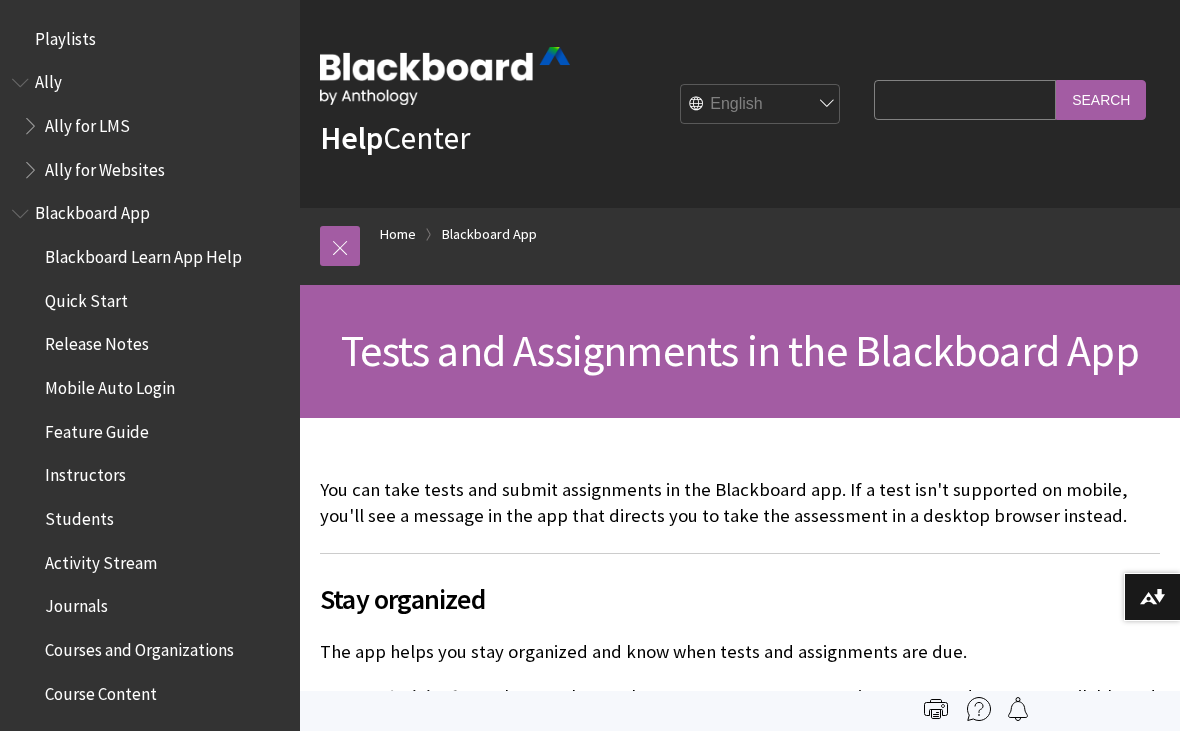 scroll, scrollTop: 0, scrollLeft: 0, axis: both 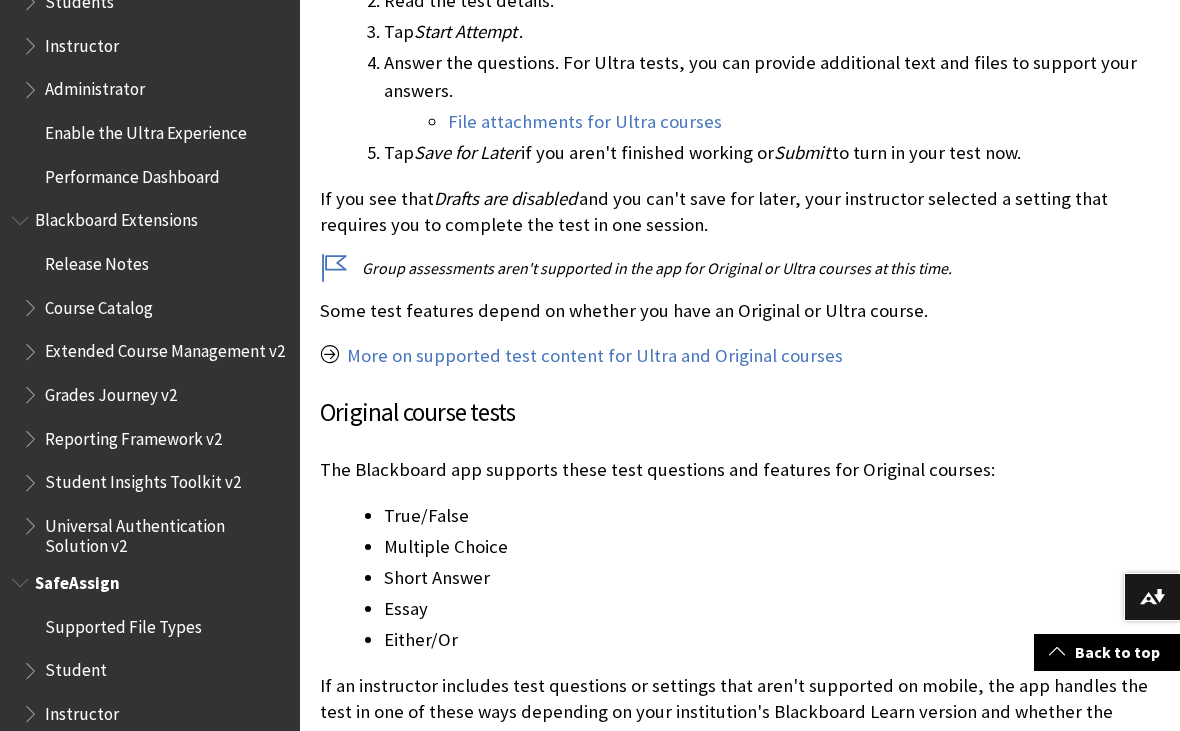 click on "Student" at bounding box center (76, 667) 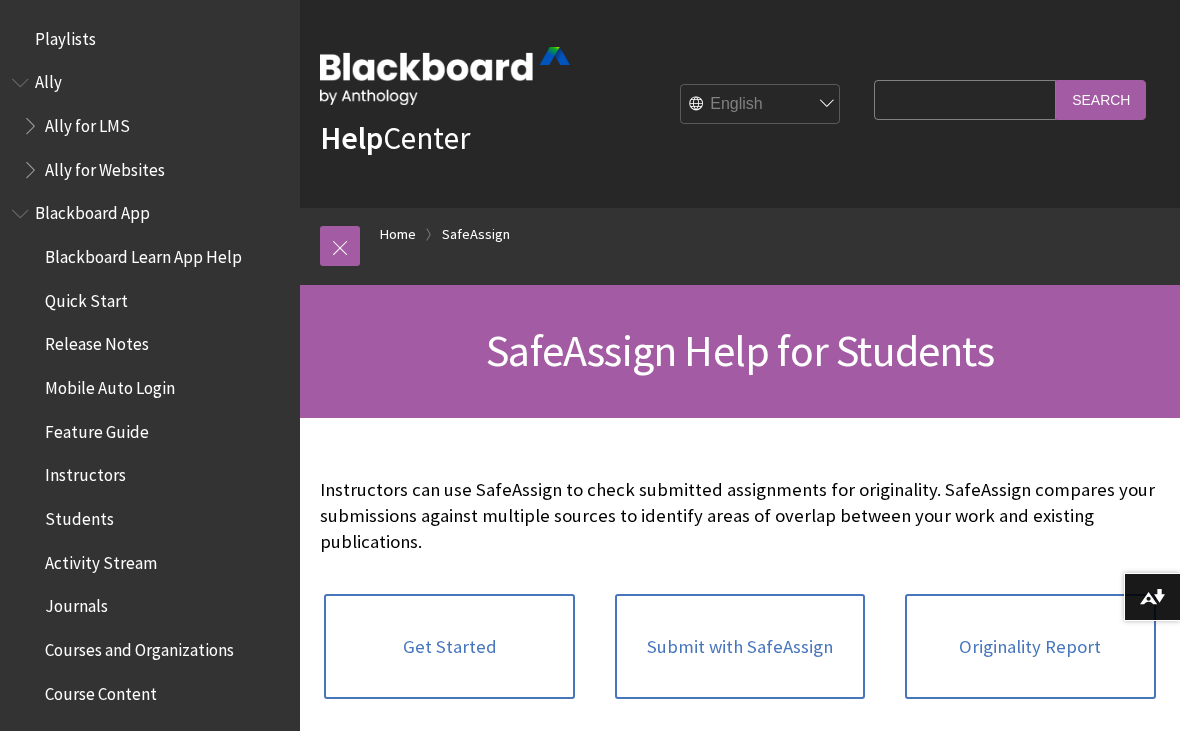 scroll, scrollTop: 0, scrollLeft: 0, axis: both 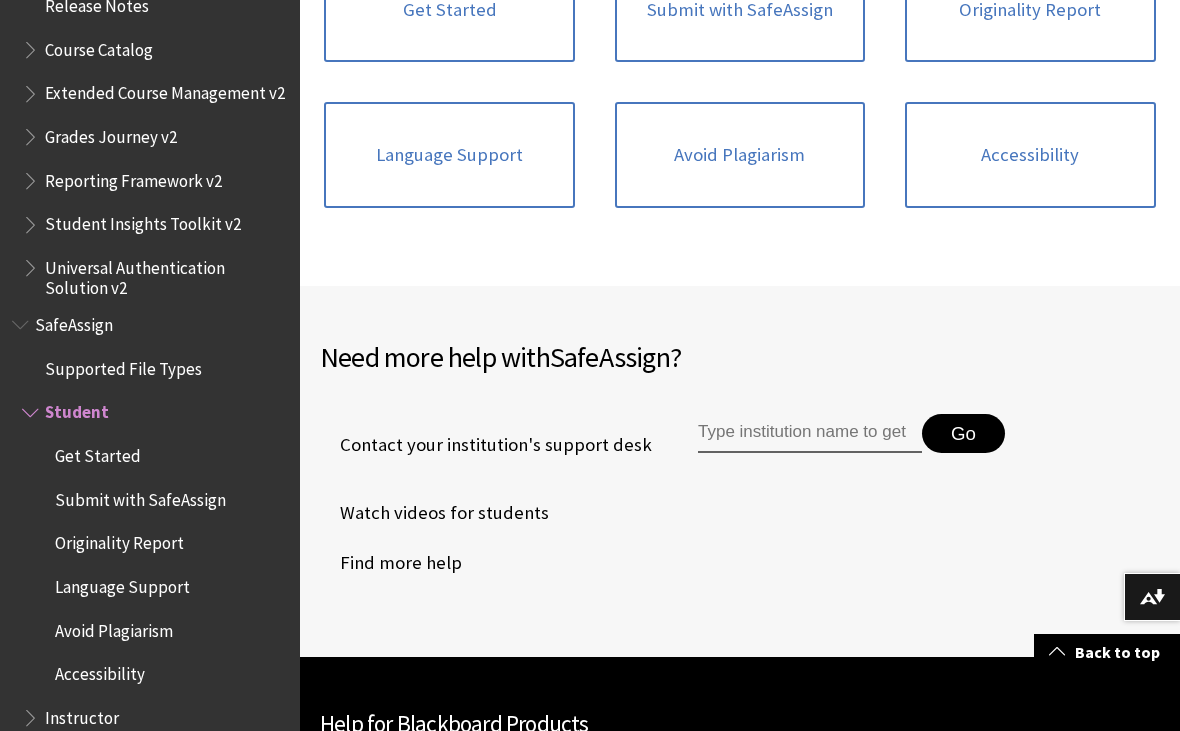 click at bounding box center [810, 434] 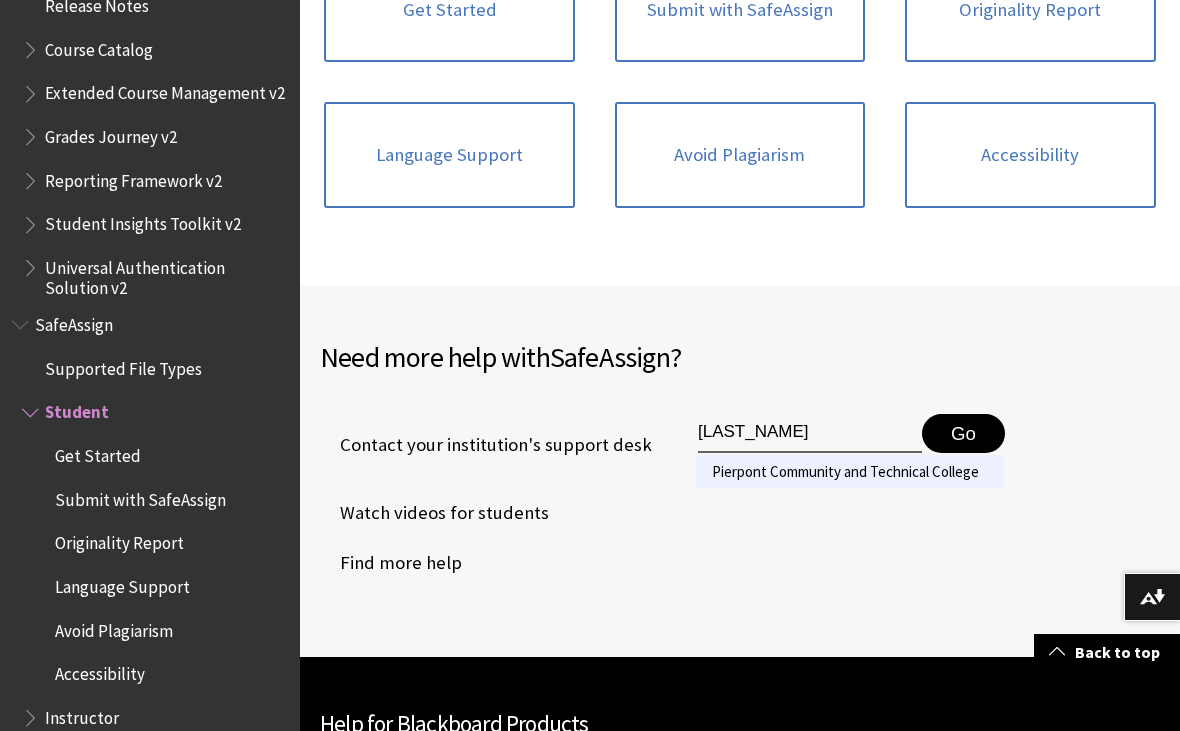 type on "[LAST_NAME]" 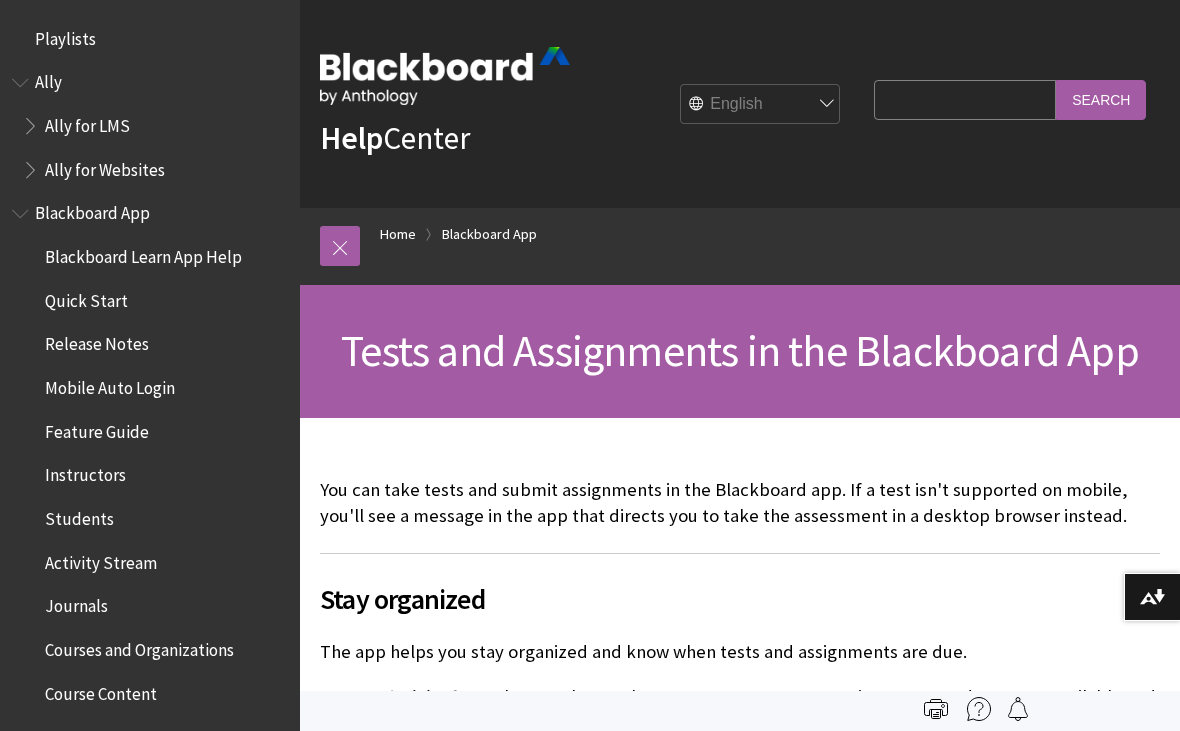 scroll, scrollTop: 2247, scrollLeft: 0, axis: vertical 